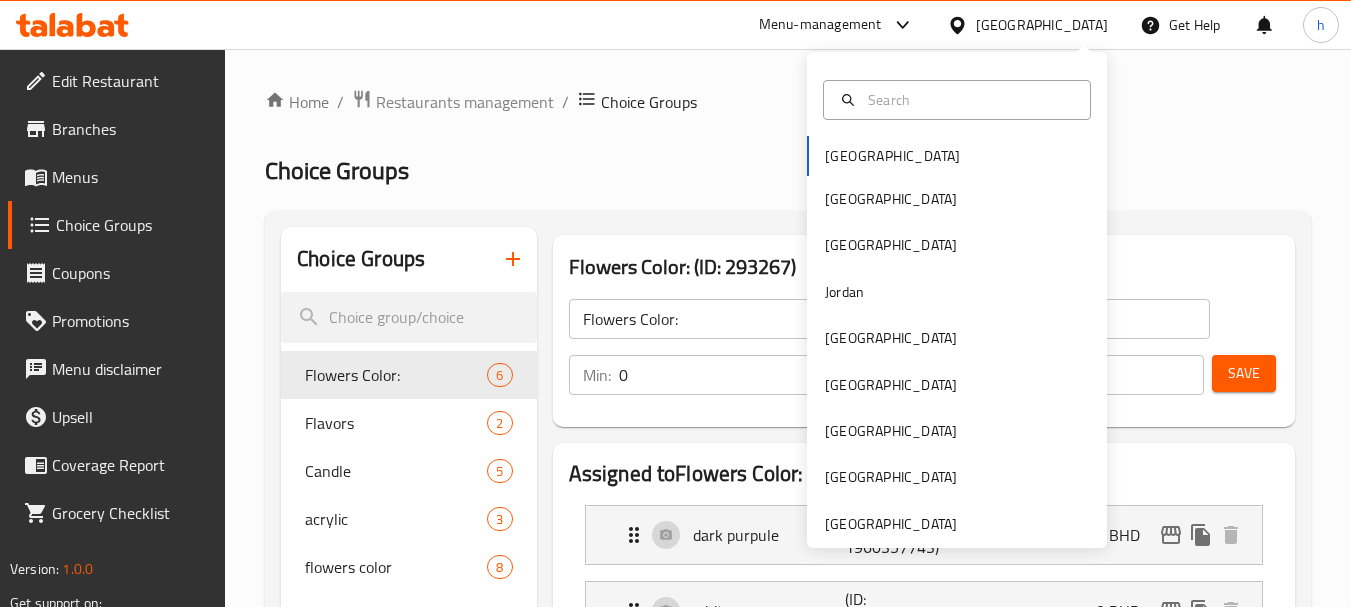 scroll, scrollTop: 0, scrollLeft: 0, axis: both 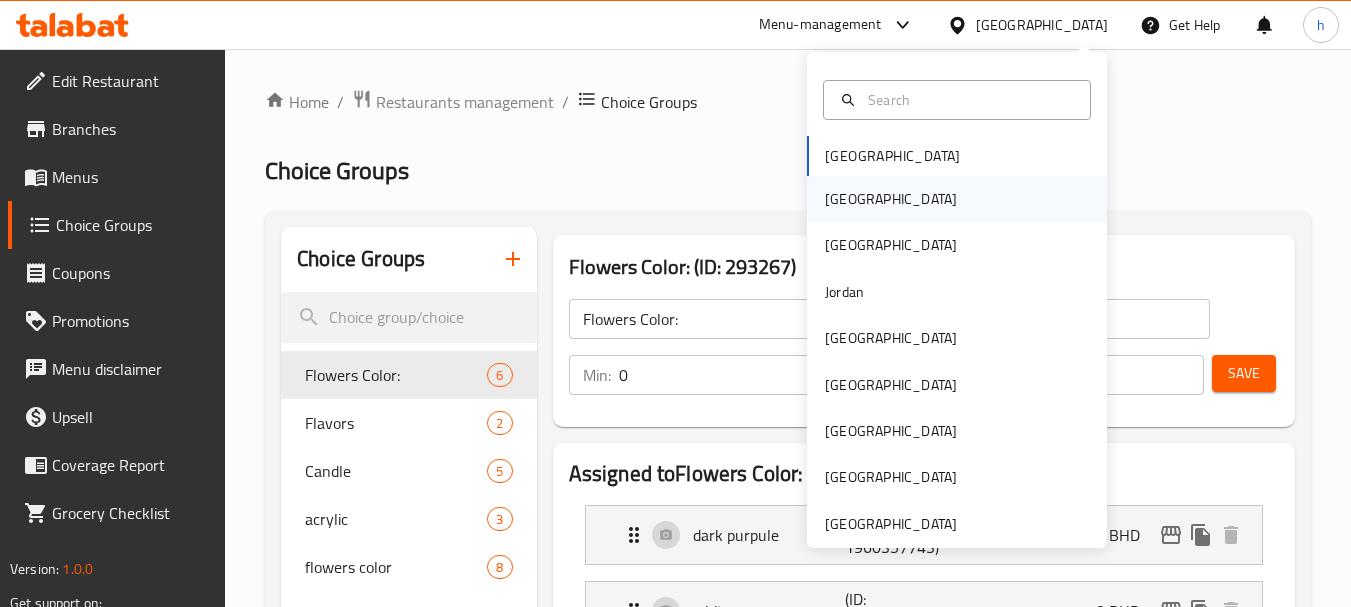 click on "[GEOGRAPHIC_DATA]" at bounding box center [891, 199] 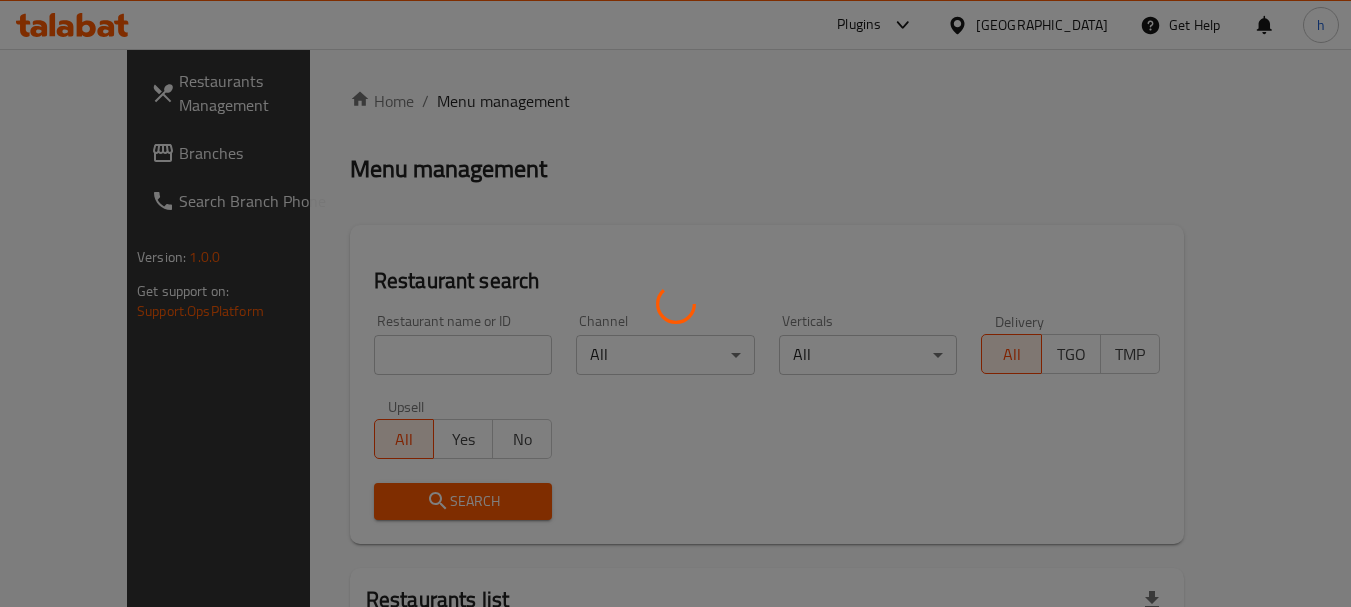 click at bounding box center [675, 303] 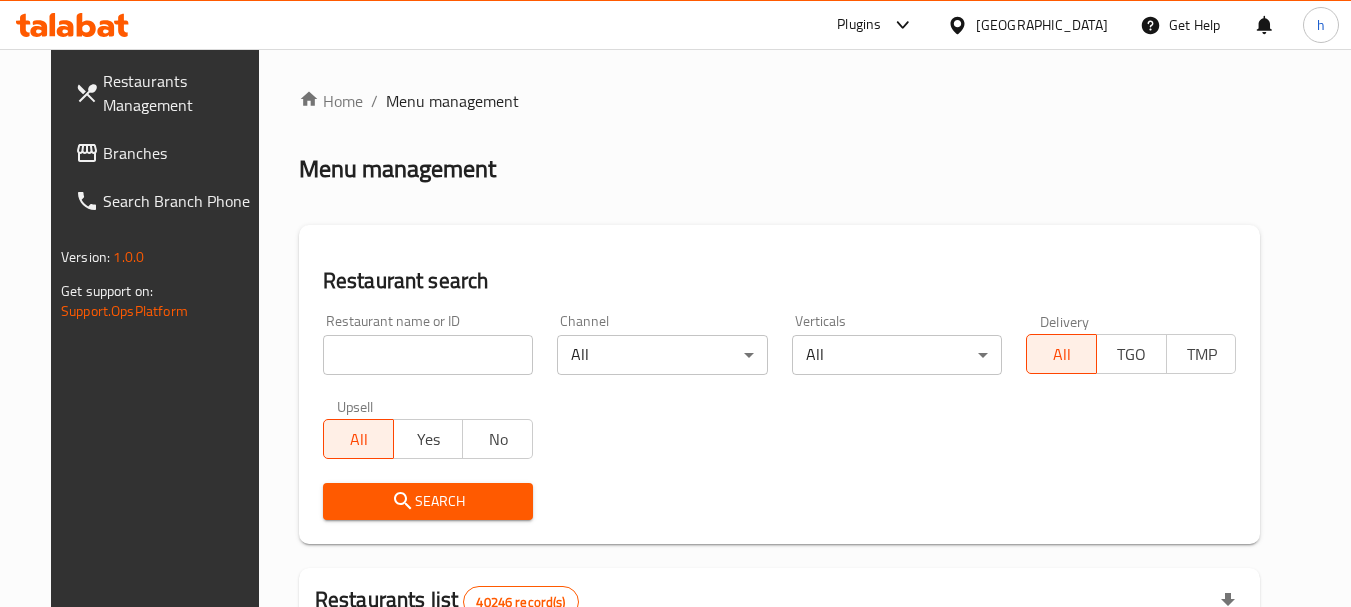 click on "[GEOGRAPHIC_DATA]" at bounding box center (1042, 25) 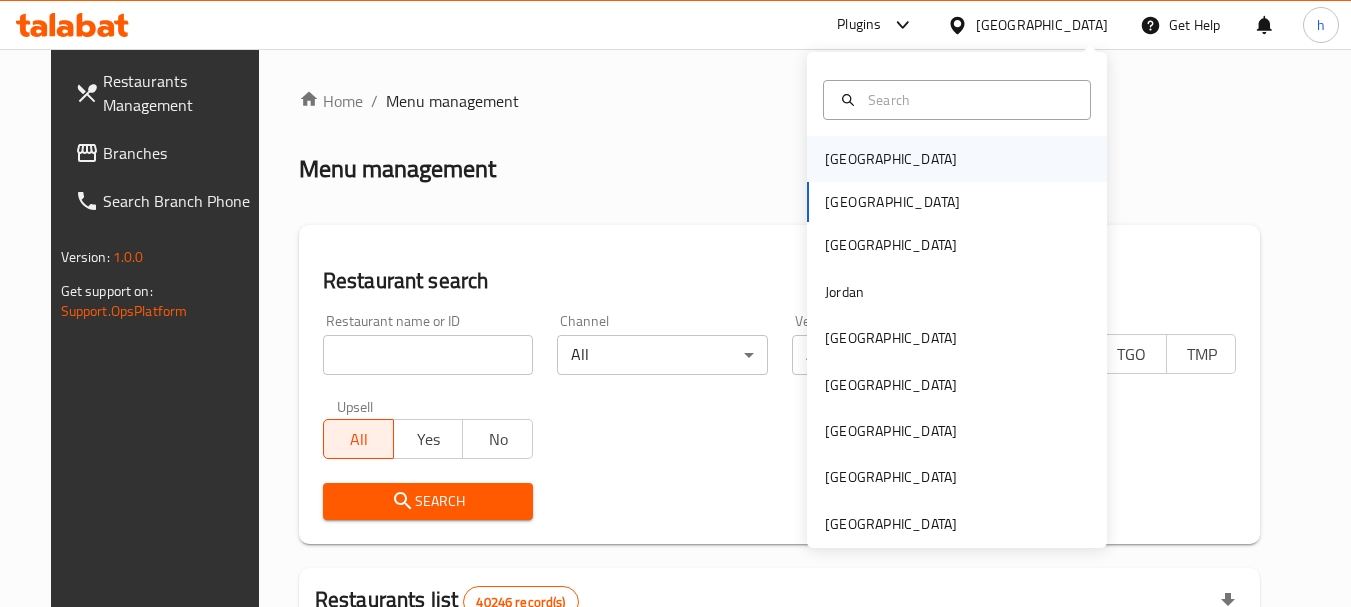 click on "[GEOGRAPHIC_DATA]" at bounding box center (891, 159) 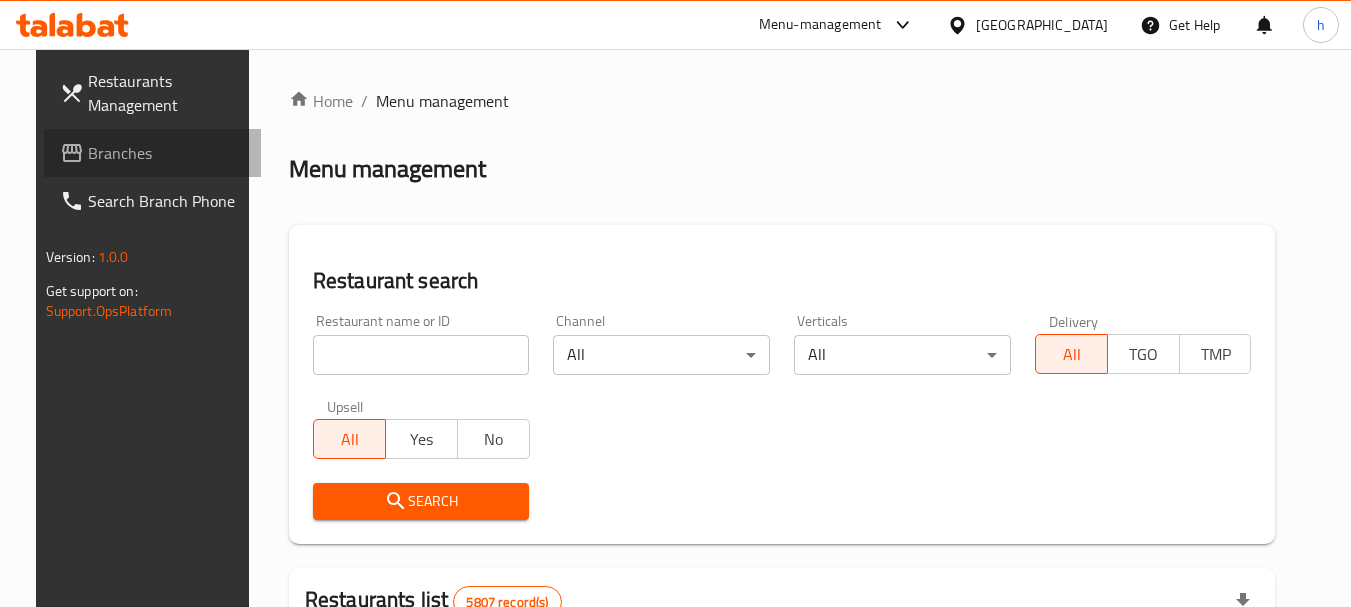 click on "Branches" at bounding box center [167, 153] 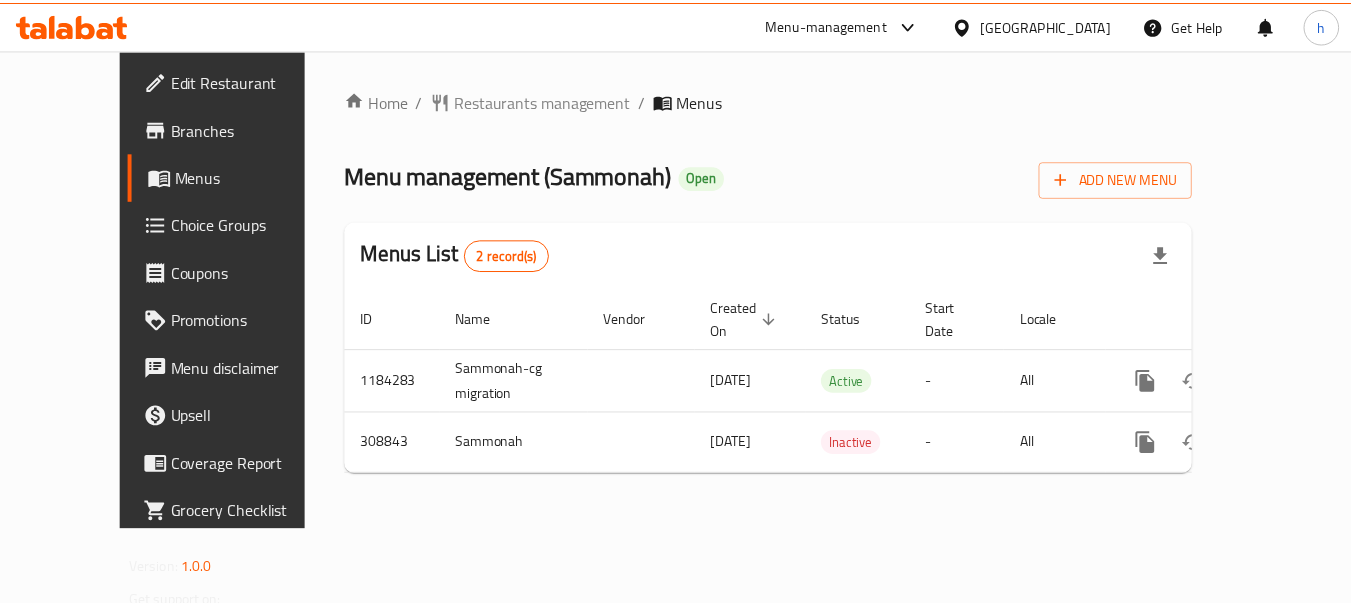 scroll, scrollTop: 0, scrollLeft: 0, axis: both 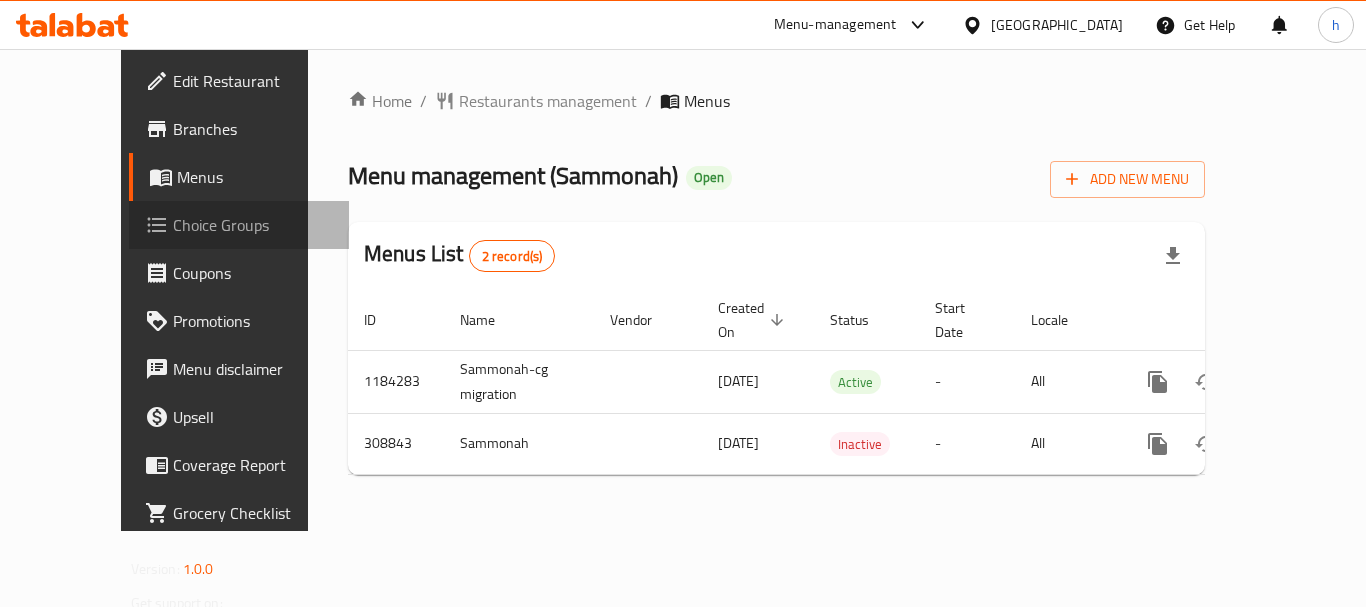 click on "Choice Groups" at bounding box center [253, 225] 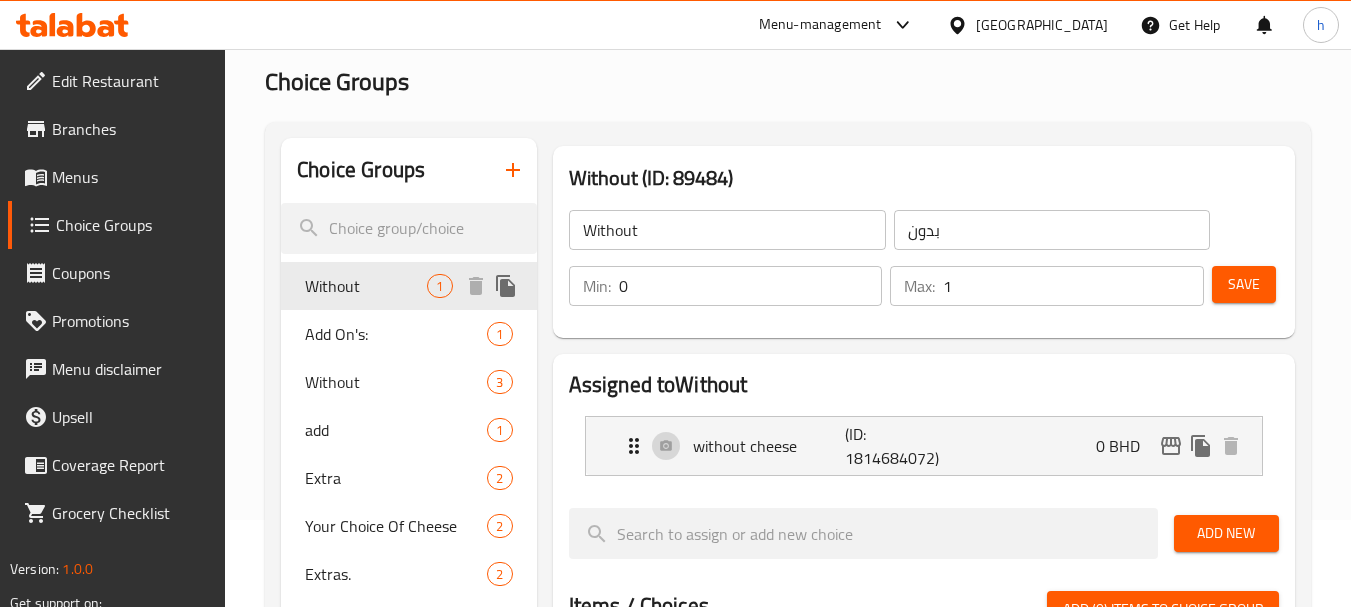 scroll, scrollTop: 200, scrollLeft: 0, axis: vertical 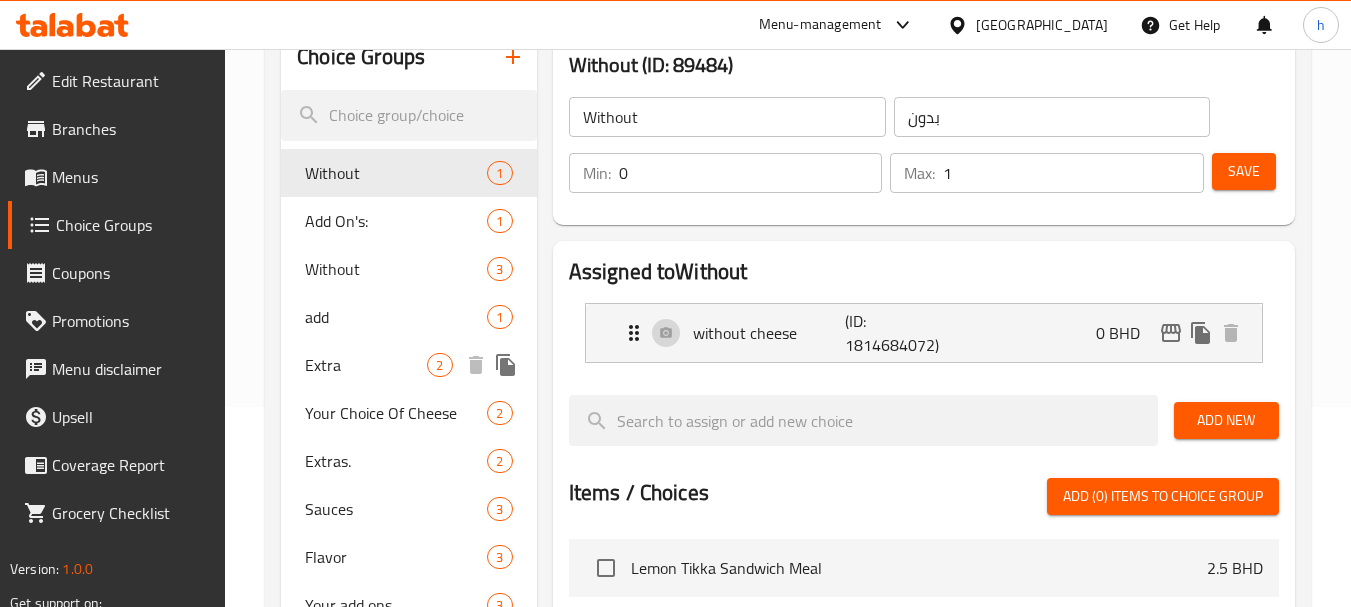 click on "Extra" at bounding box center (366, 365) 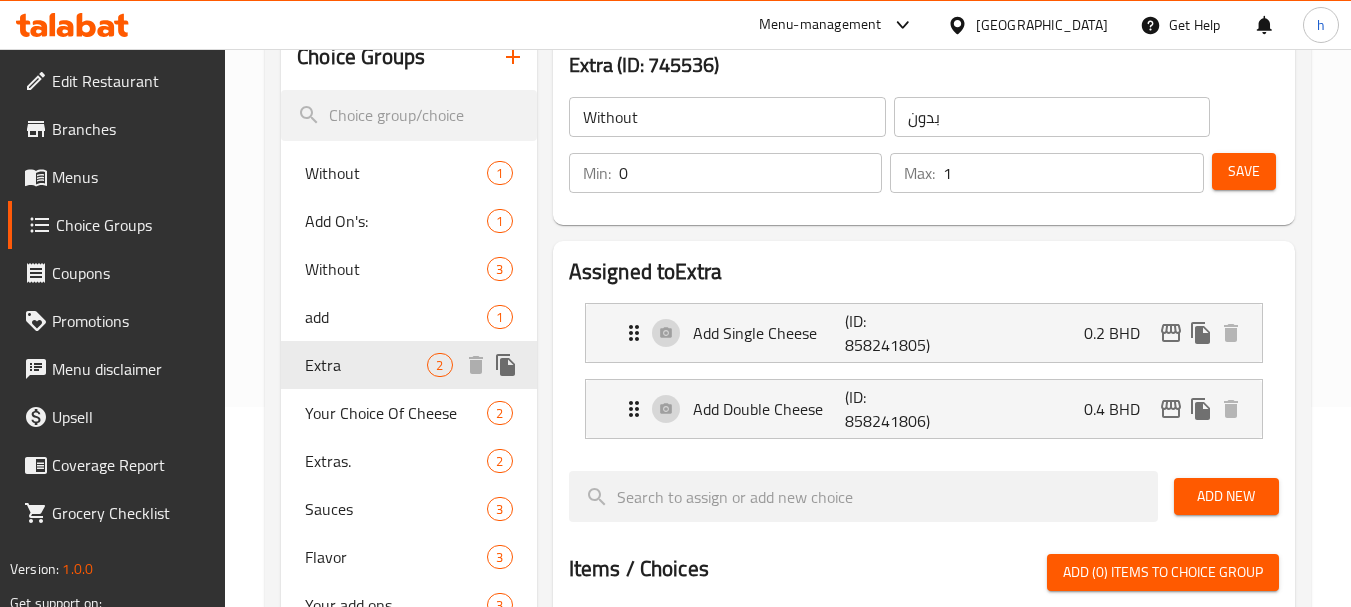 type on "Extra" 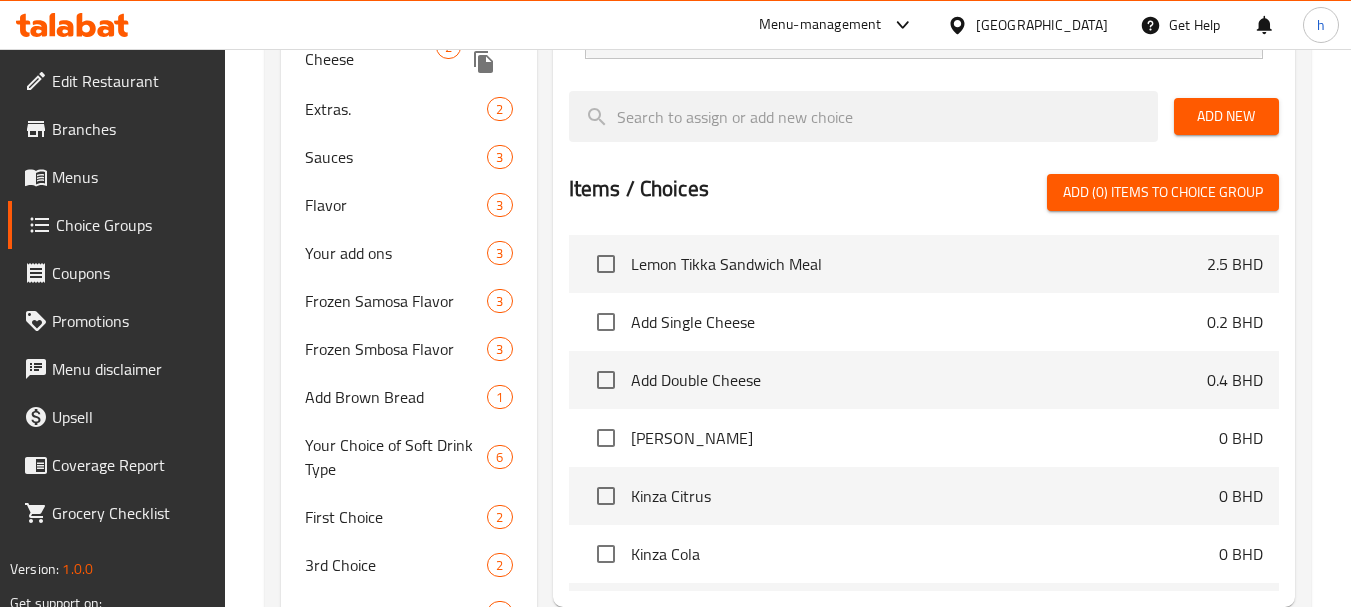 scroll, scrollTop: 600, scrollLeft: 0, axis: vertical 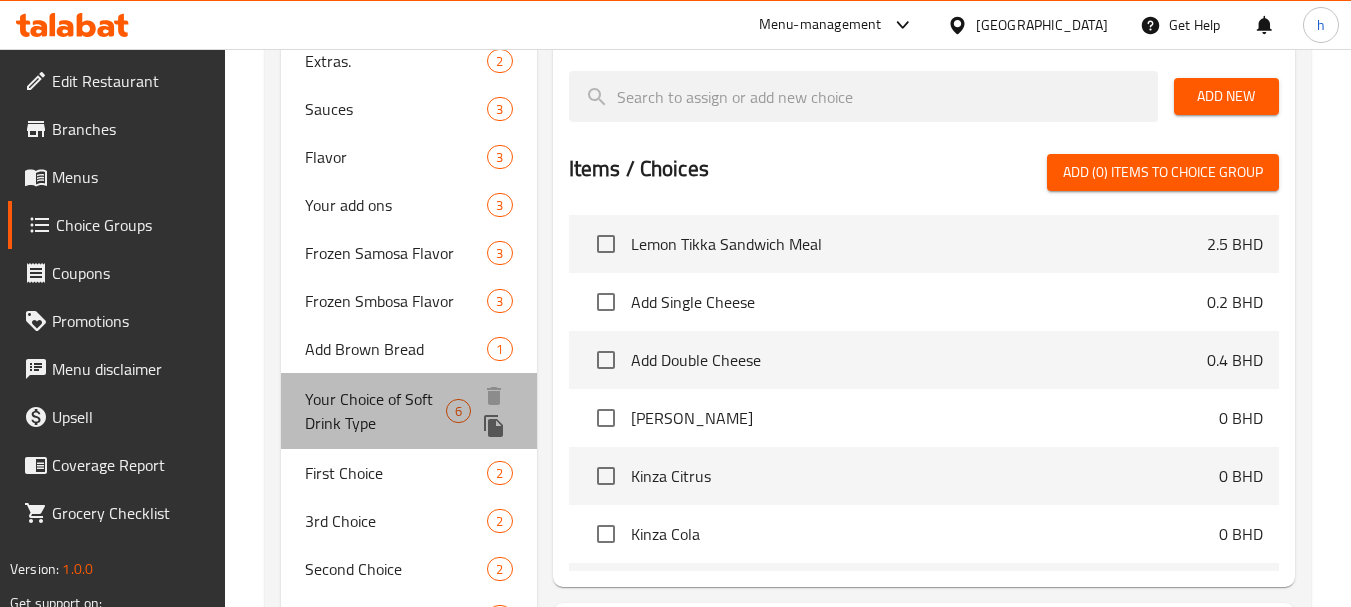 click on "Your Choice of Soft Drink Type" at bounding box center (375, 411) 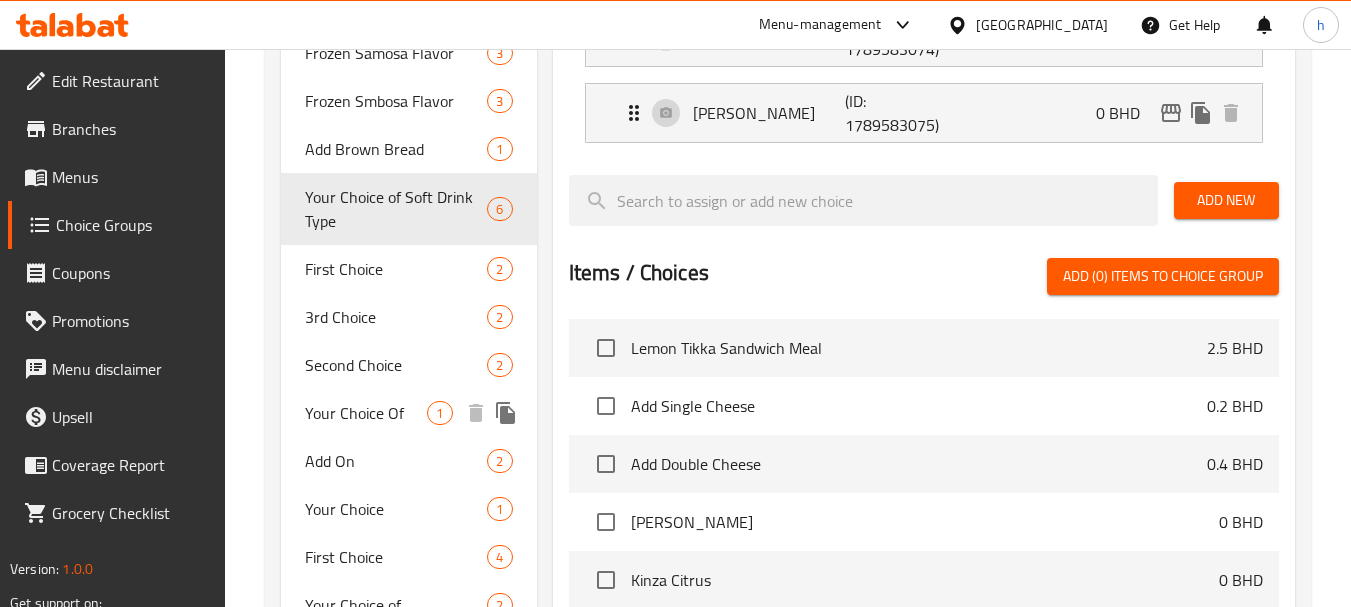 scroll, scrollTop: 900, scrollLeft: 0, axis: vertical 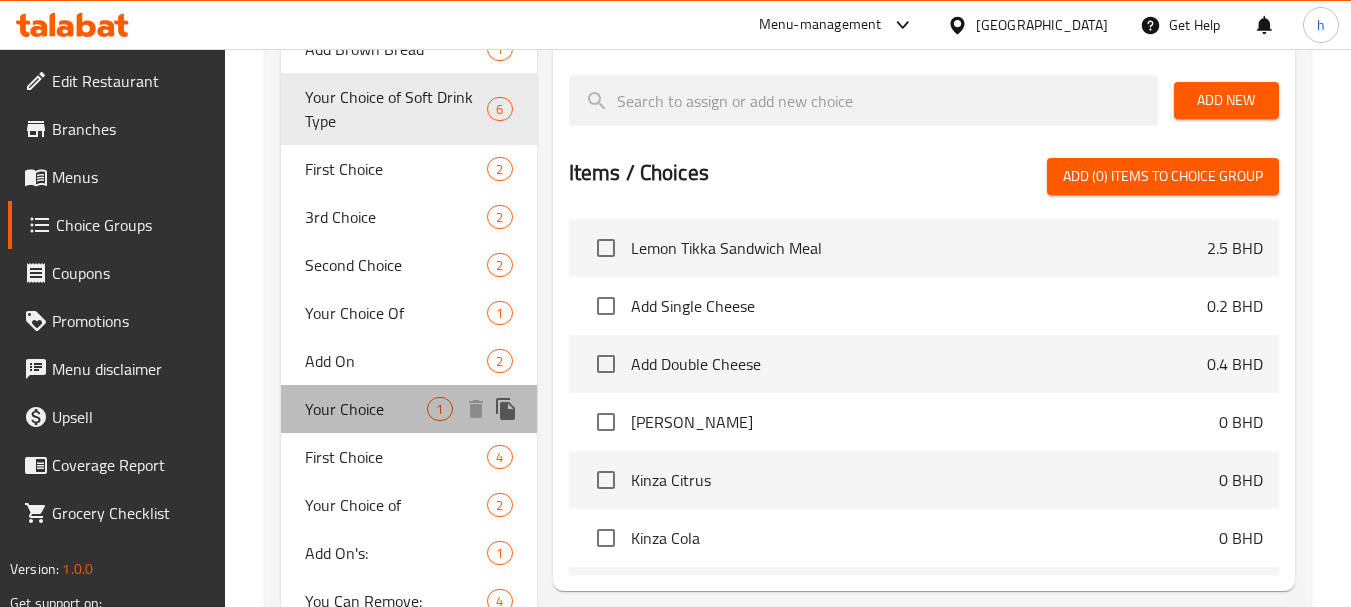 click on "Your Choice" at bounding box center [366, 409] 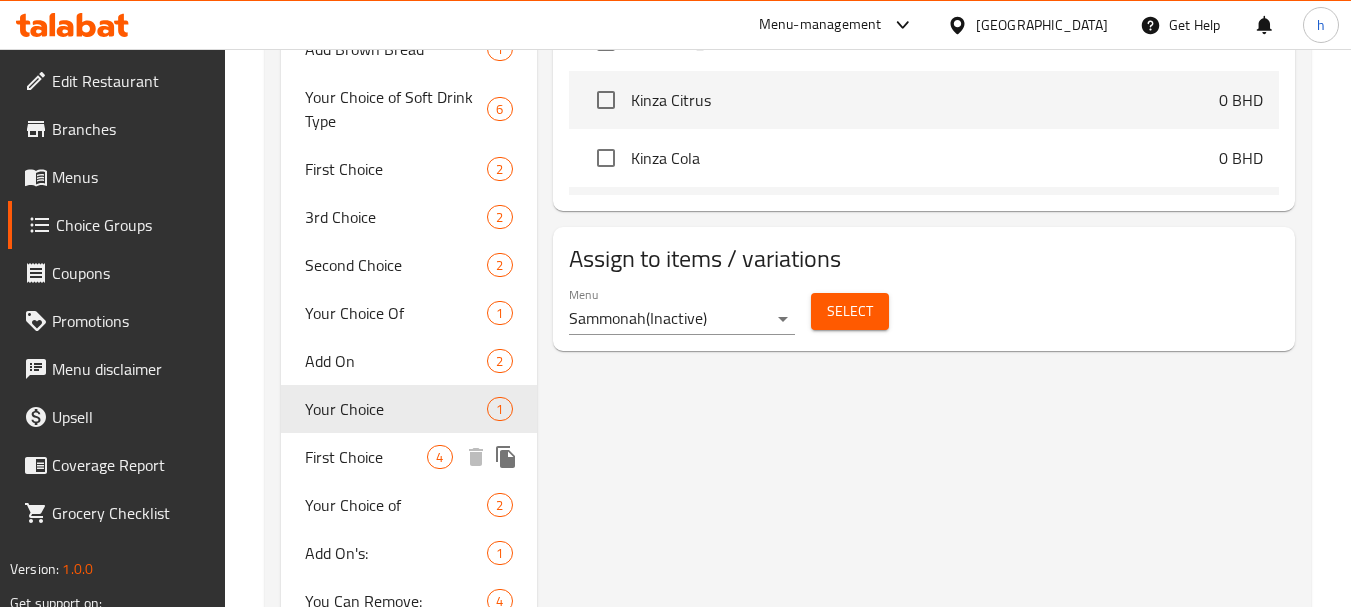 click on "First Choice" at bounding box center (366, 457) 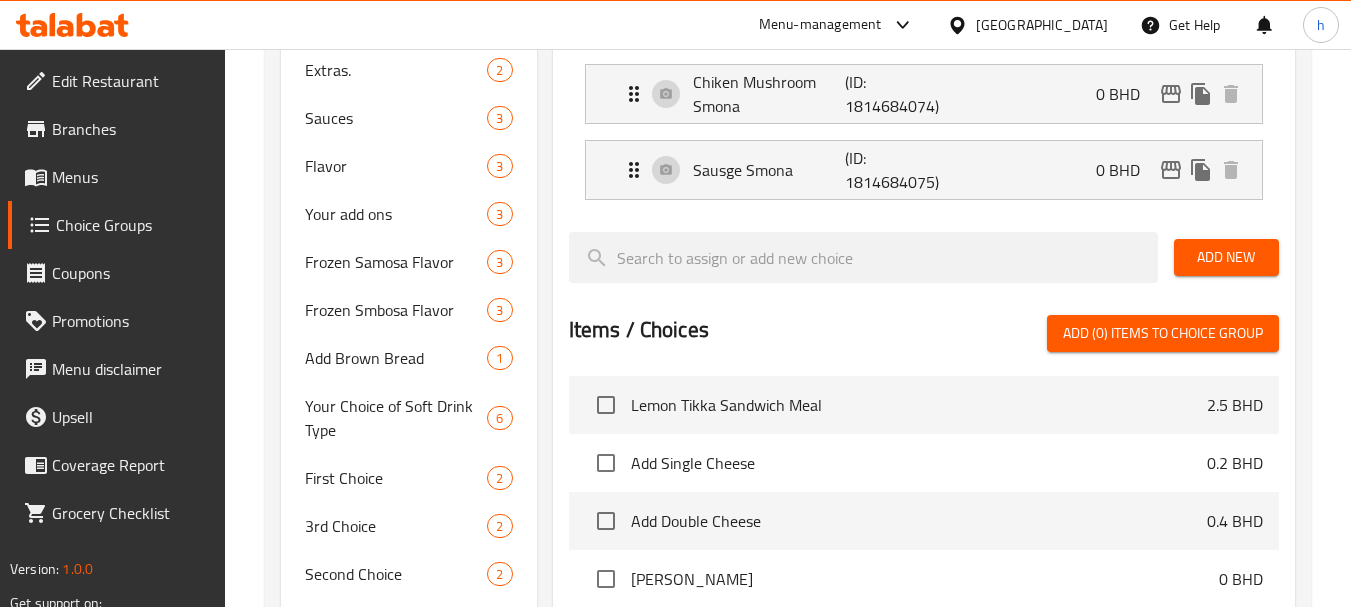 scroll, scrollTop: 600, scrollLeft: 0, axis: vertical 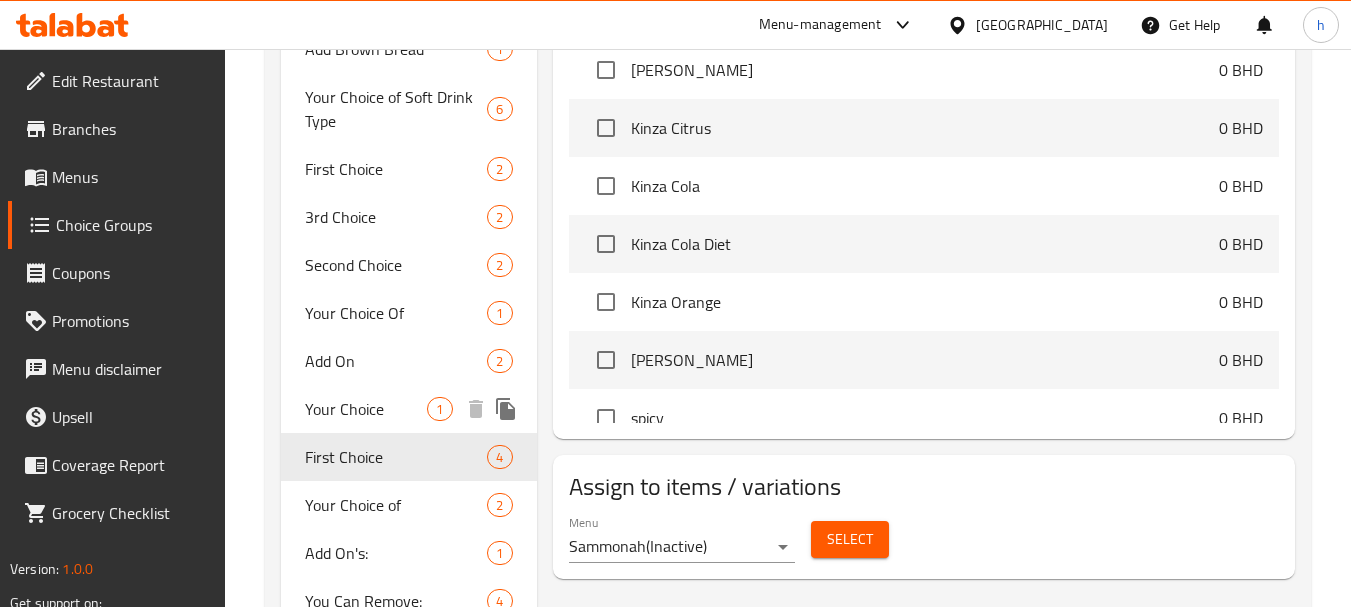 click on "Your Choice" at bounding box center (366, 409) 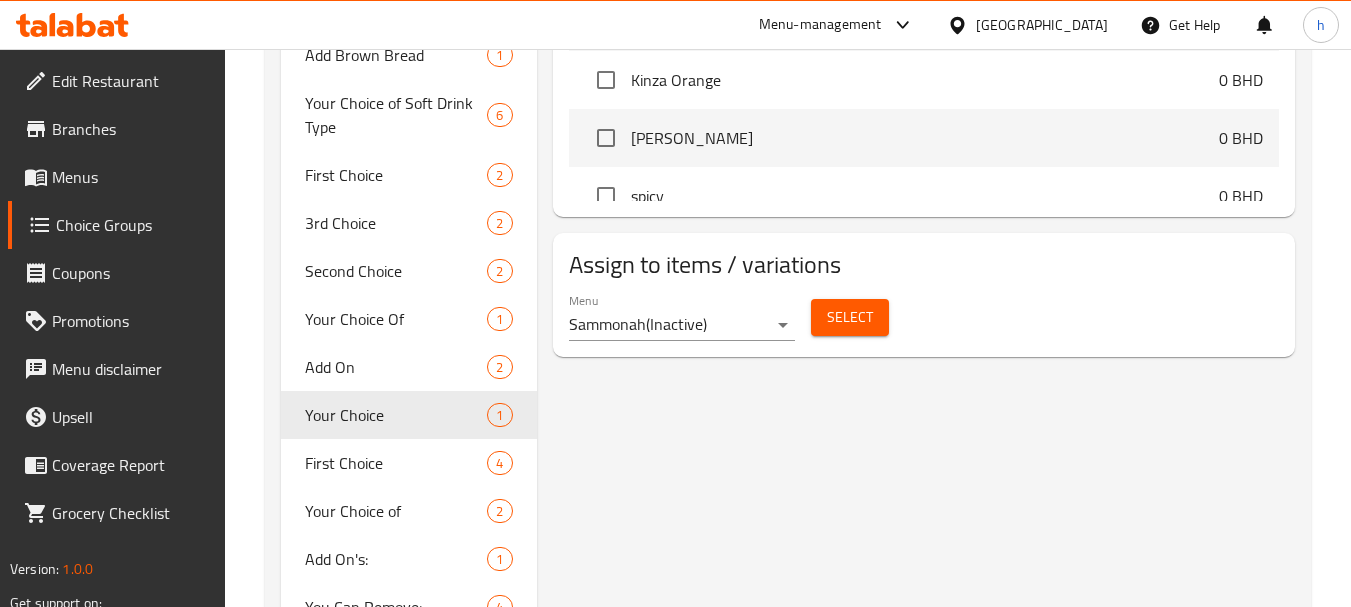 scroll, scrollTop: 600, scrollLeft: 0, axis: vertical 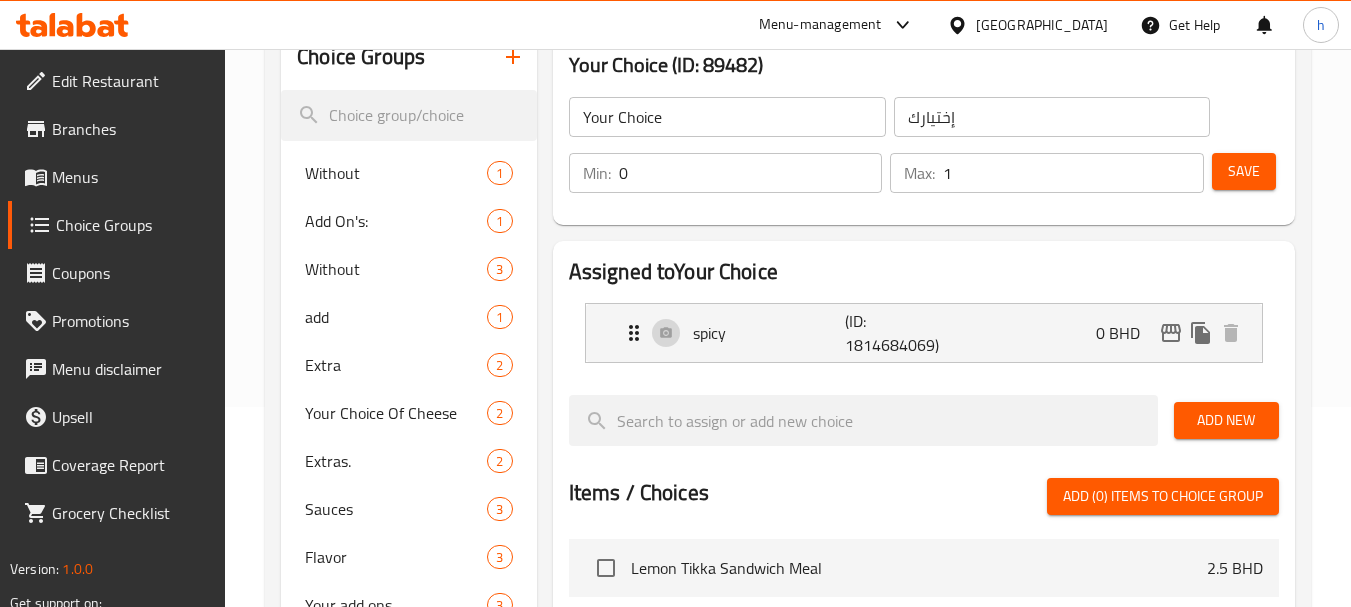 click on "[GEOGRAPHIC_DATA]" at bounding box center [1042, 25] 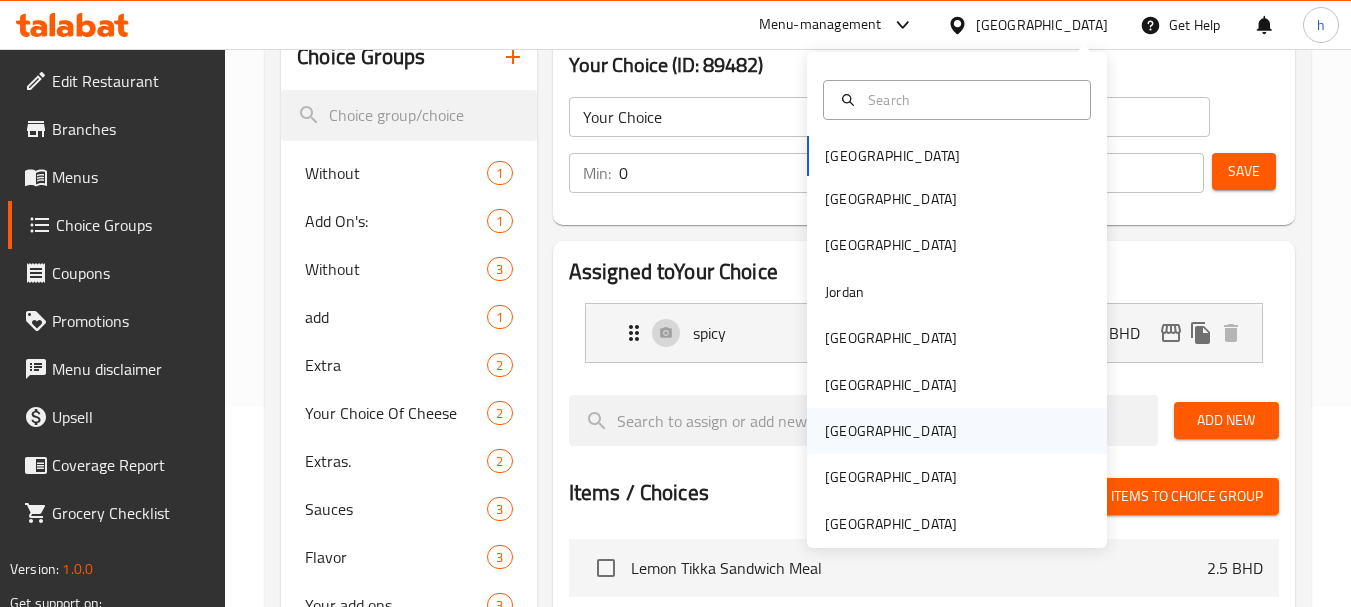 click on "[GEOGRAPHIC_DATA]" at bounding box center (891, 431) 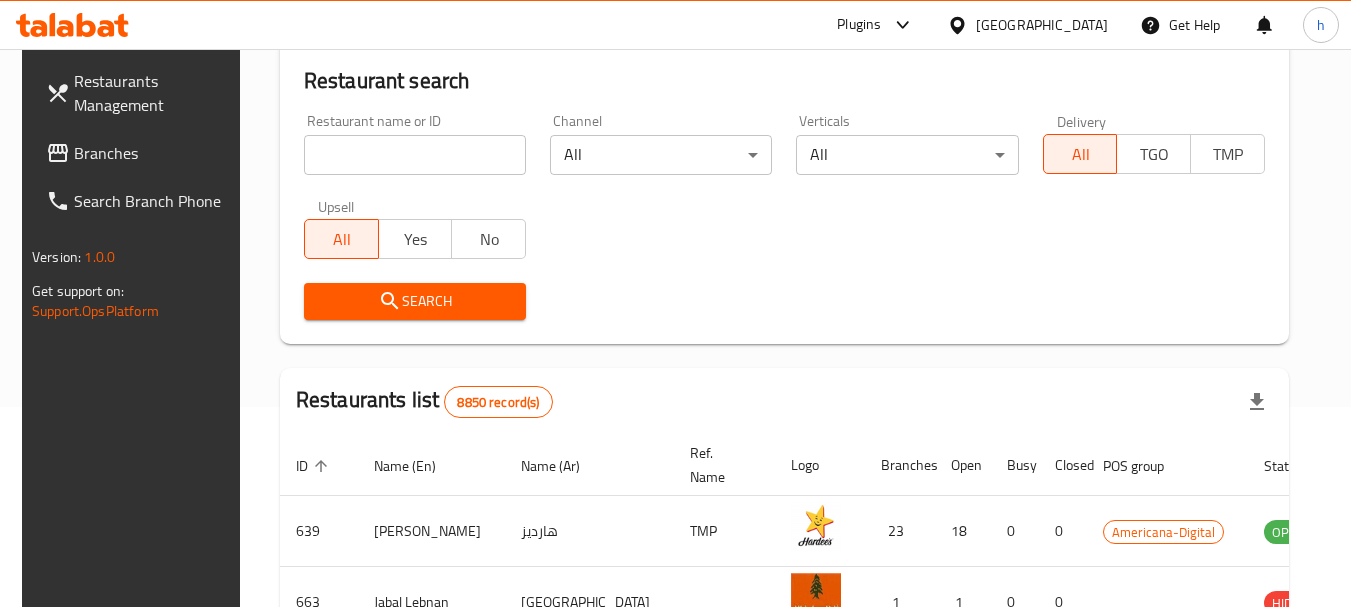 click at bounding box center [675, 303] 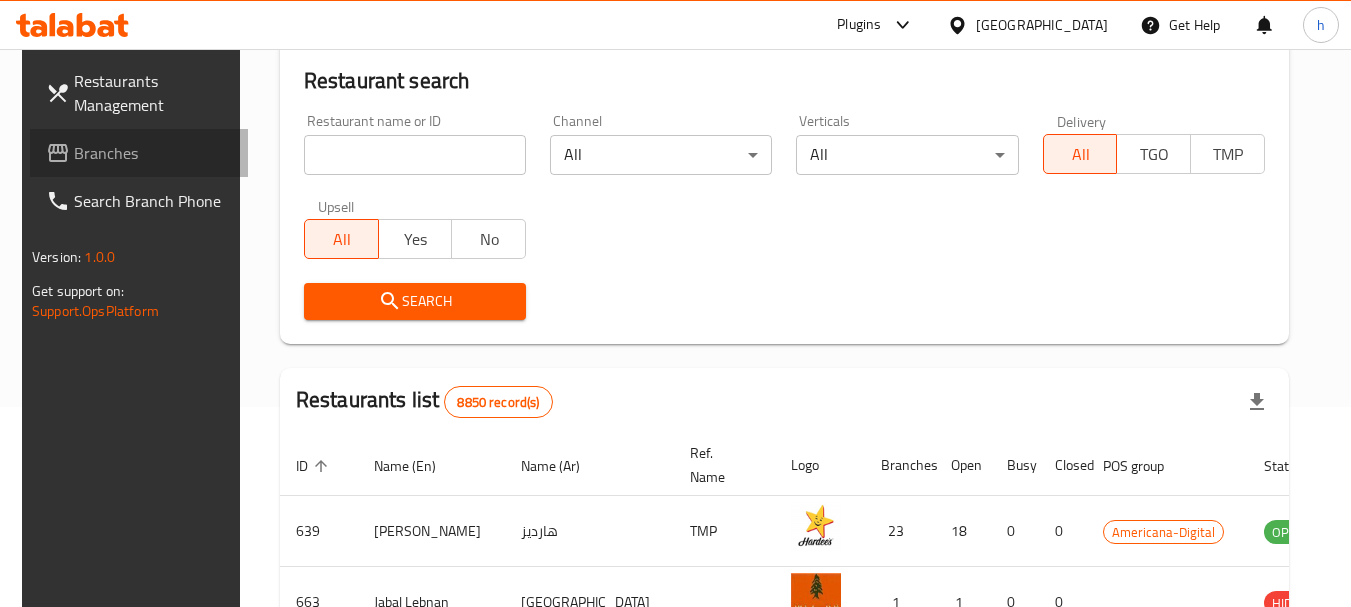 click on "Branches" at bounding box center (153, 153) 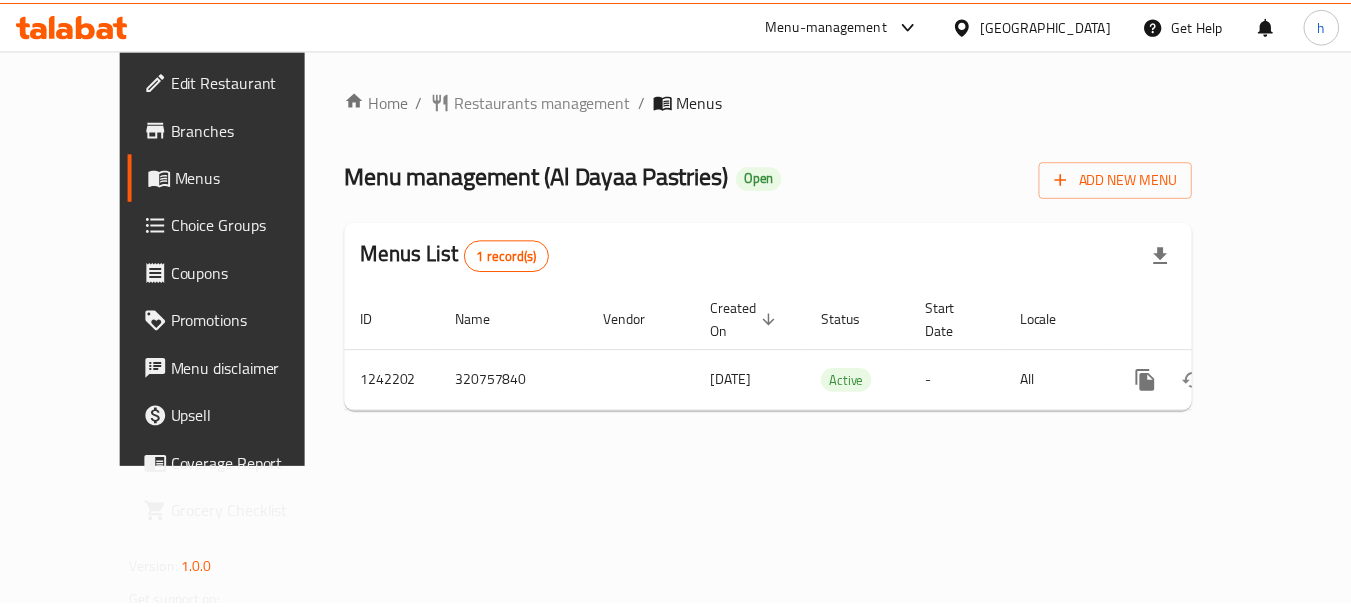 scroll, scrollTop: 0, scrollLeft: 0, axis: both 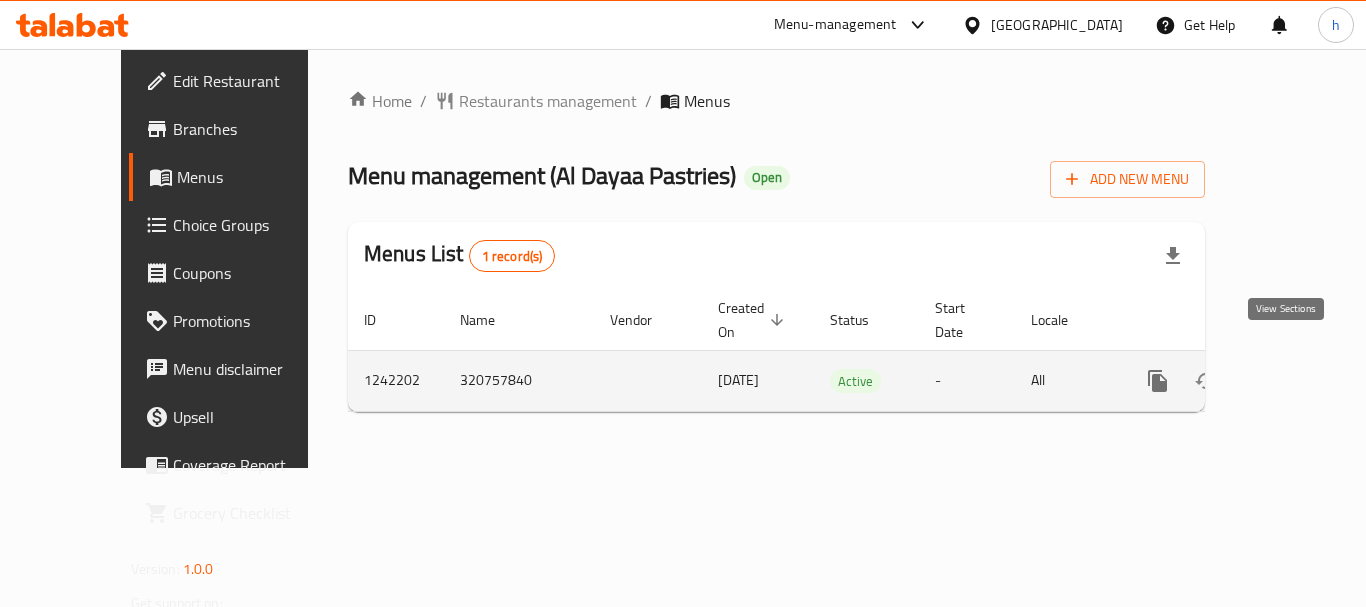 click 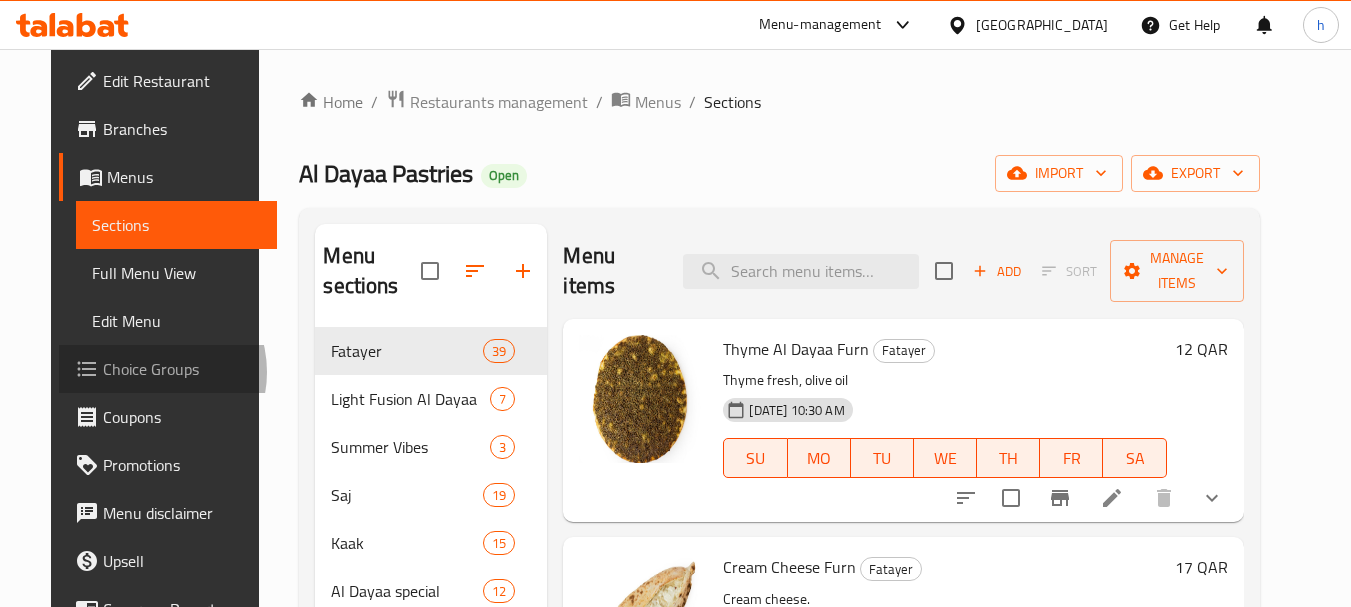click on "Choice Groups" at bounding box center [182, 369] 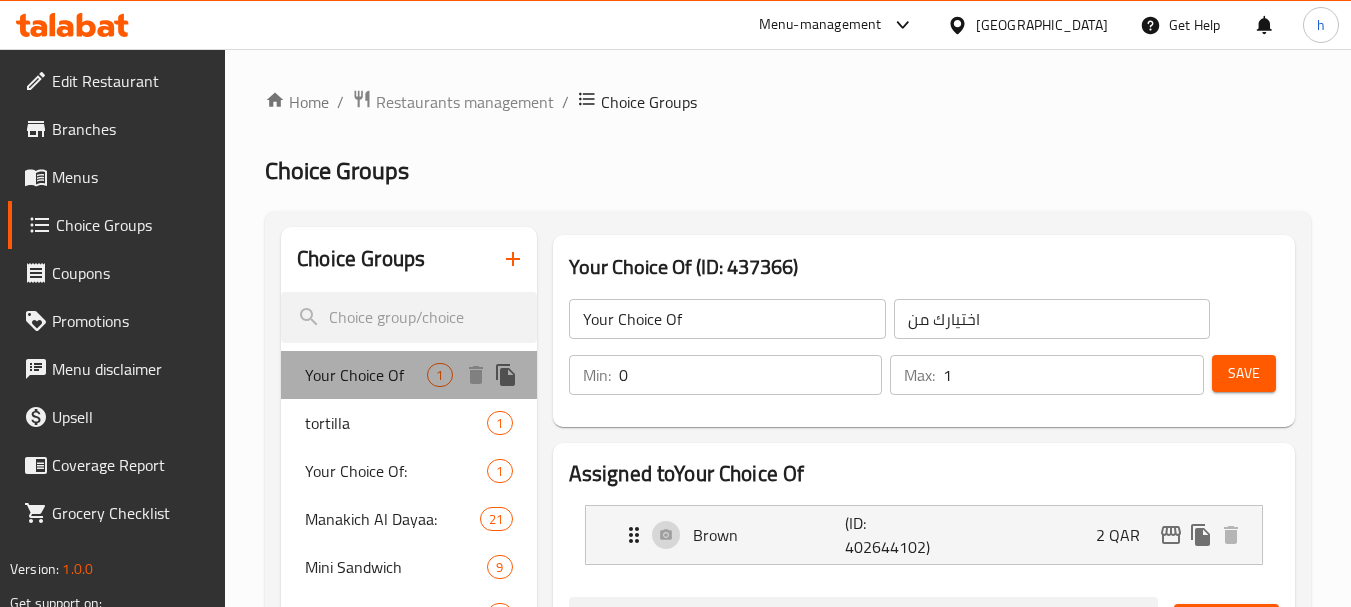 click on "Your Choice Of" at bounding box center (366, 375) 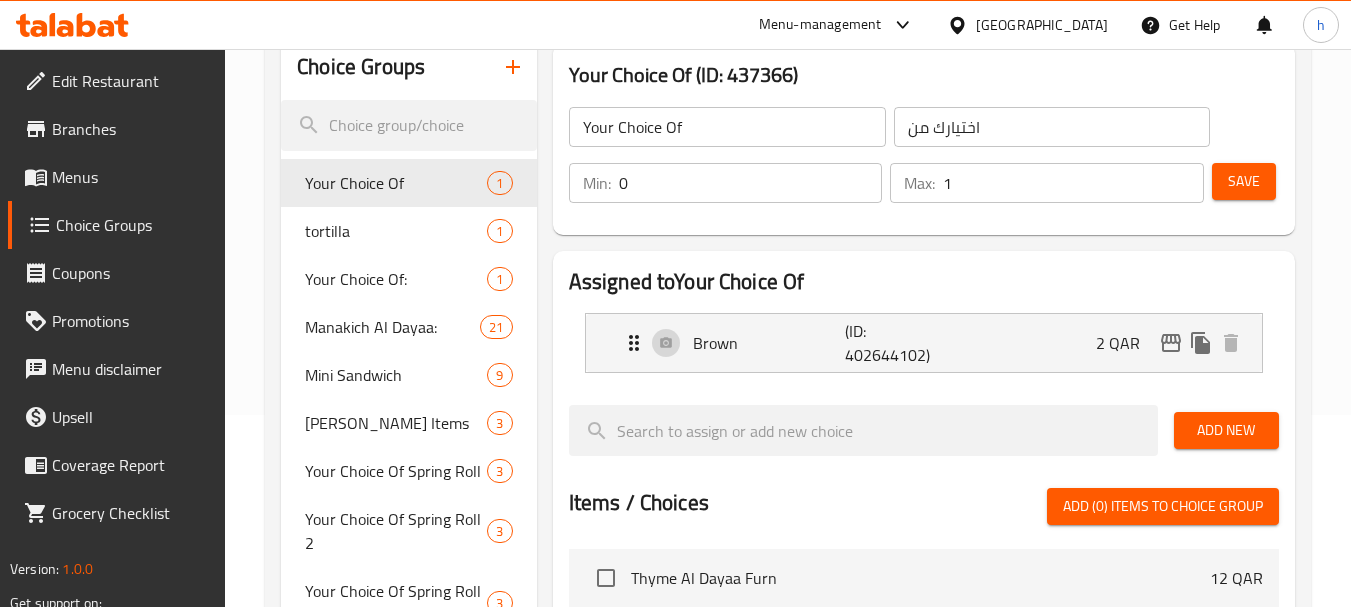 scroll, scrollTop: 200, scrollLeft: 0, axis: vertical 